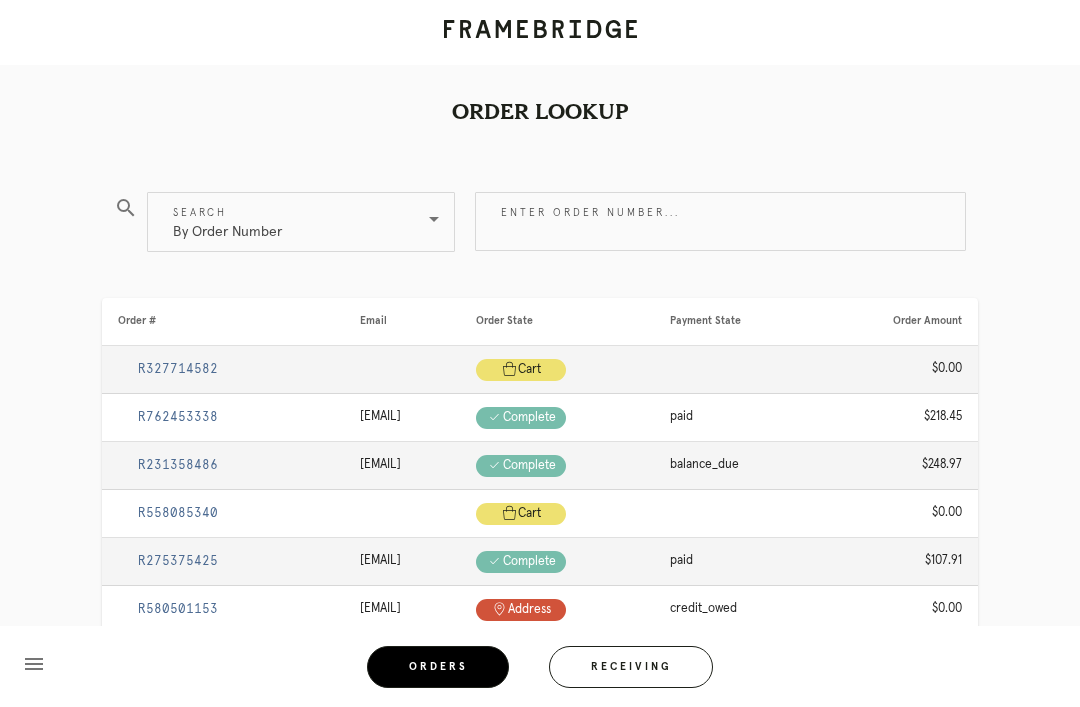 scroll, scrollTop: 0, scrollLeft: 0, axis: both 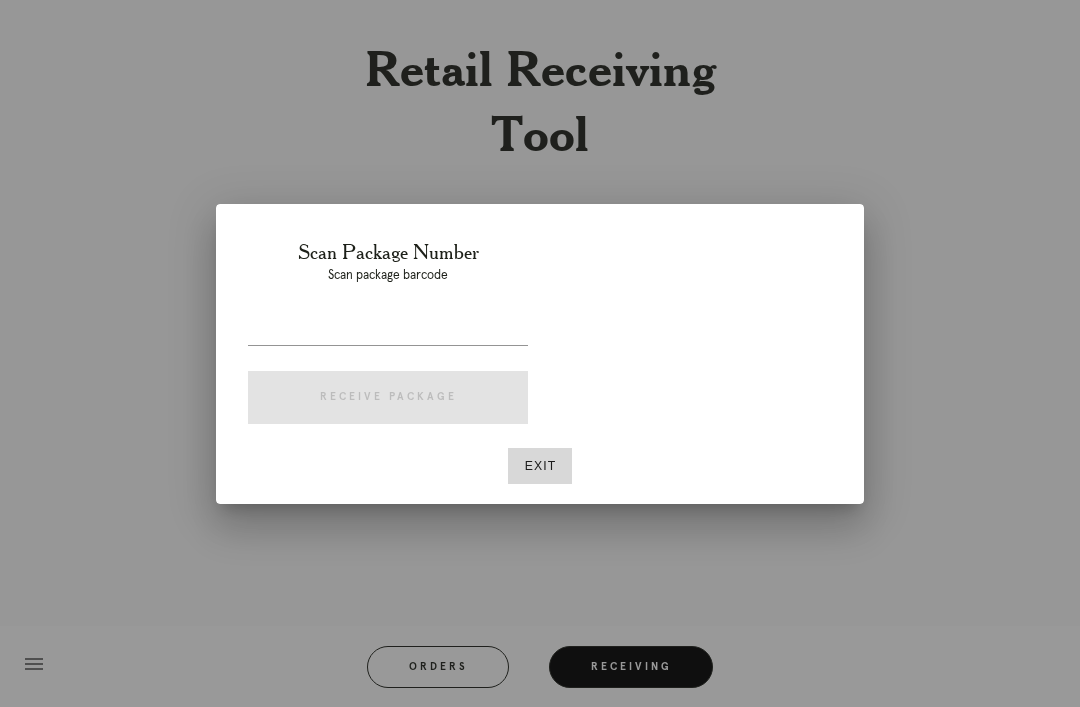 click on "Exit" at bounding box center [540, 466] 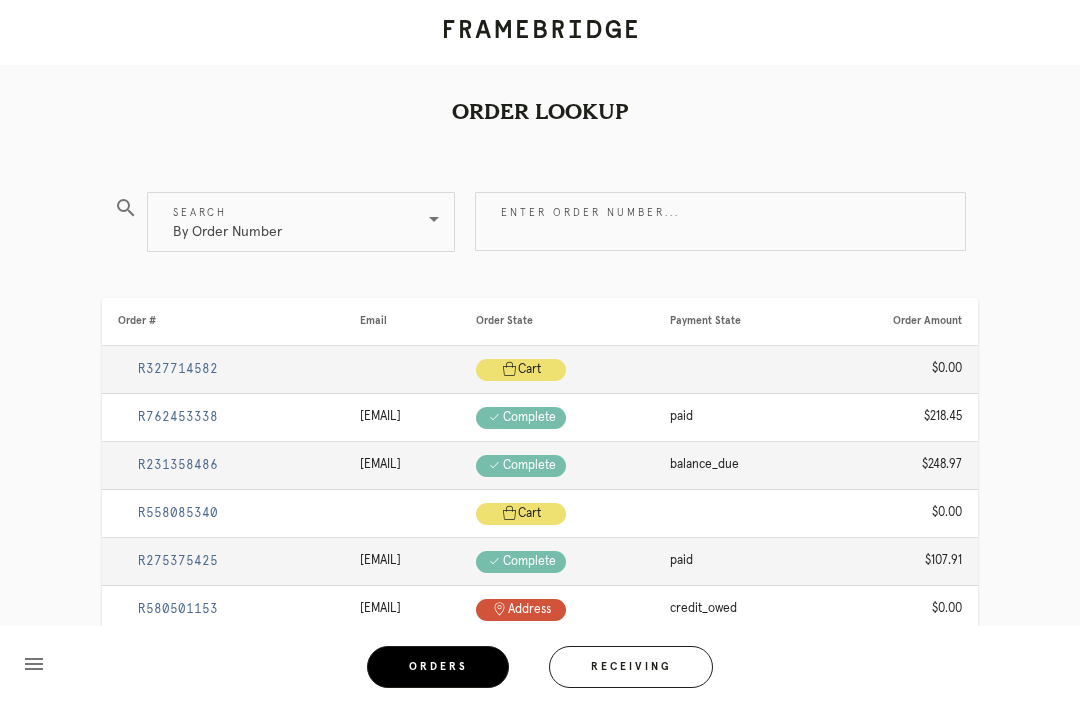 click on "Receiving" at bounding box center (631, 667) 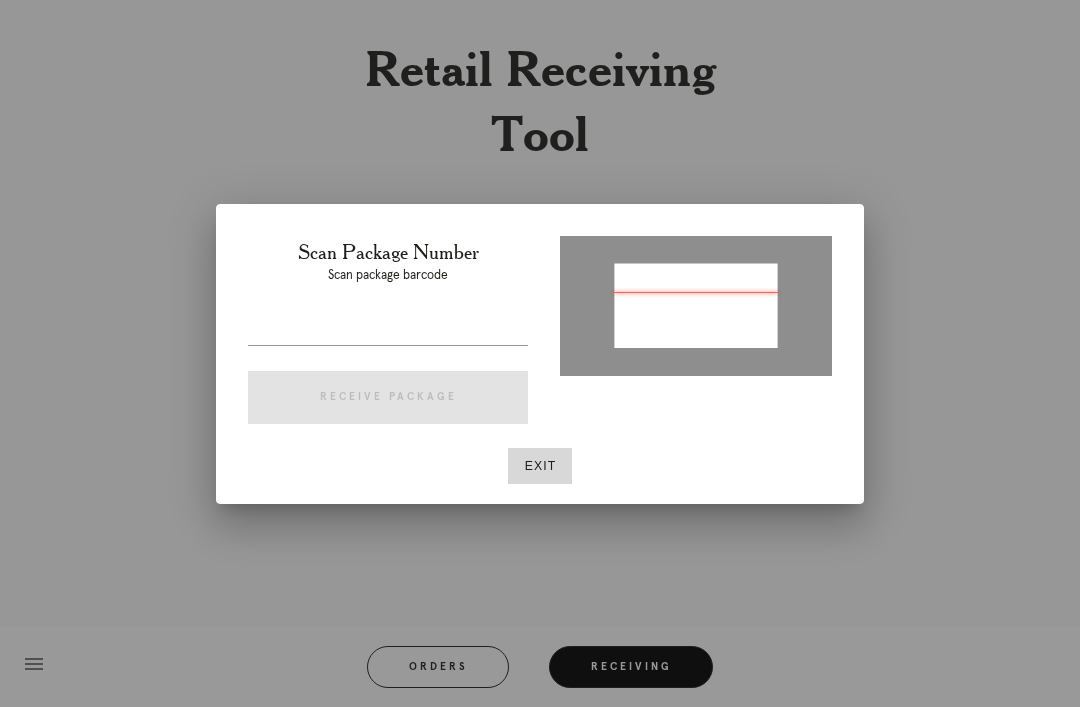 type on "P487789124986599" 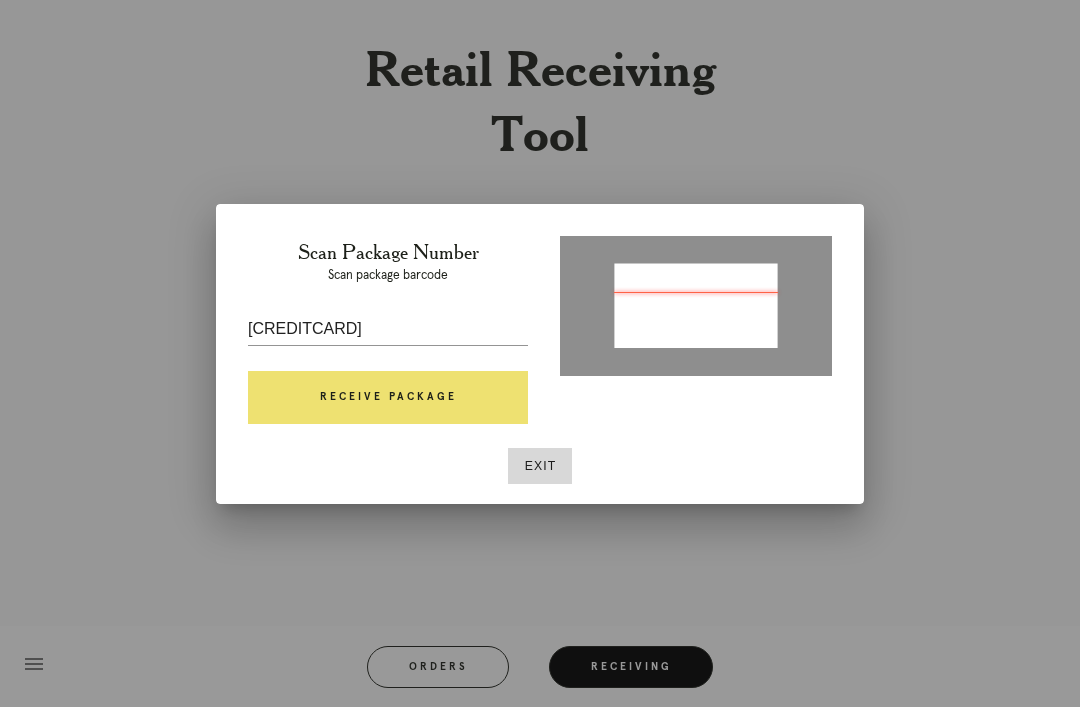 click on "Receive Package" at bounding box center [388, 398] 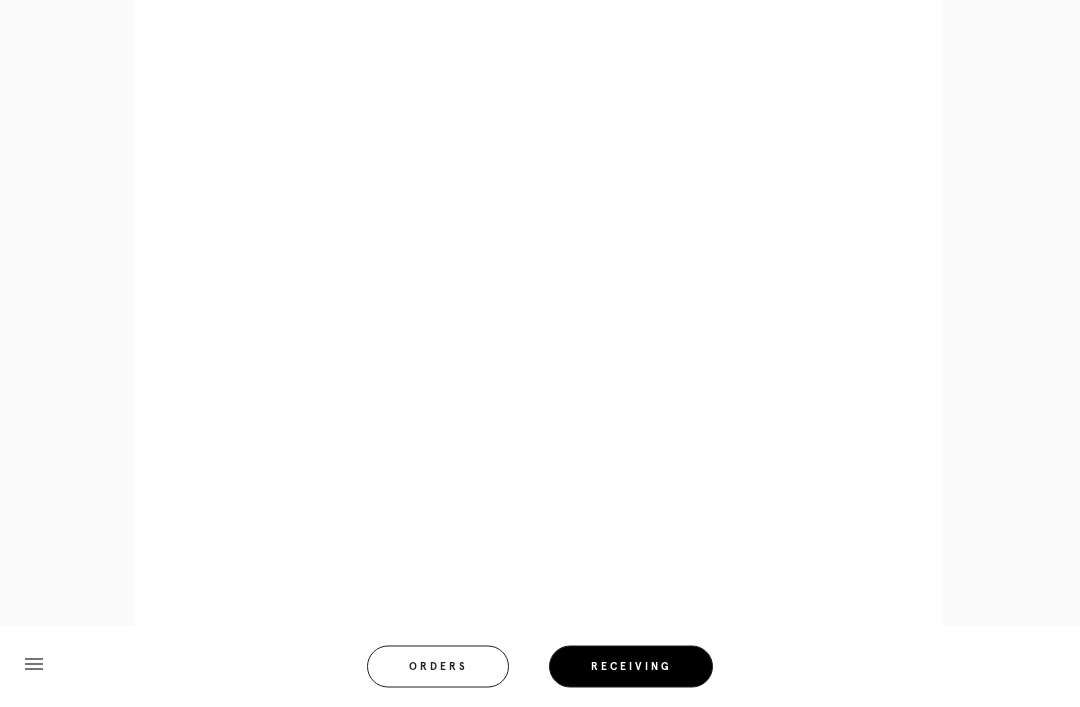 scroll, scrollTop: 825, scrollLeft: 0, axis: vertical 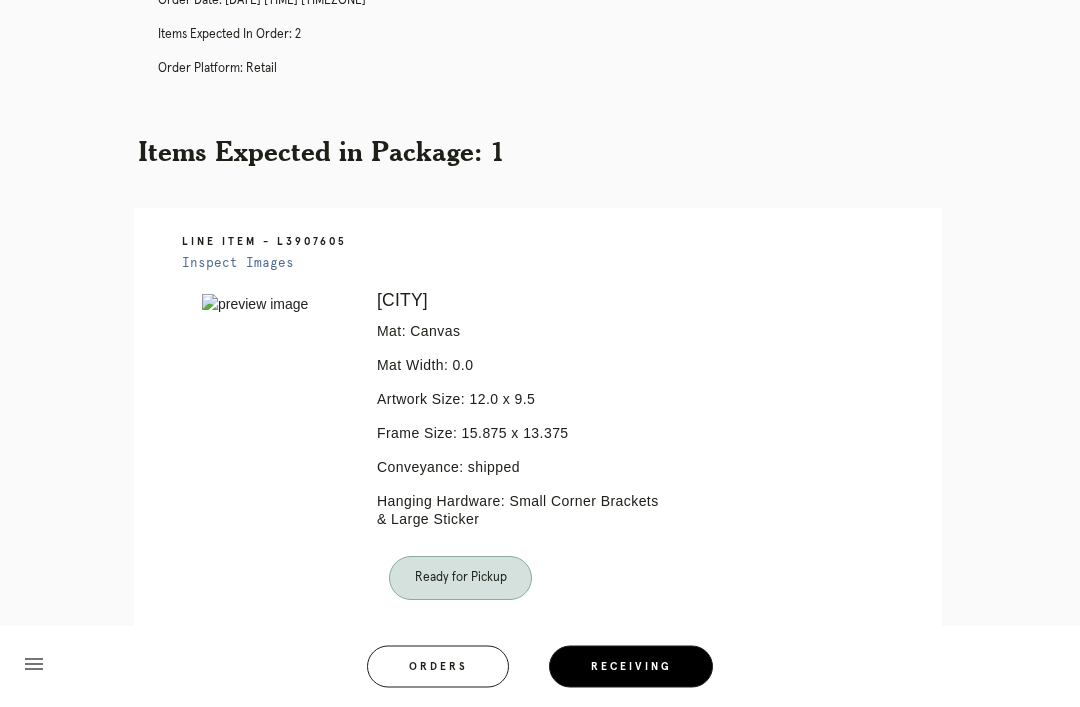 click on "Orders" at bounding box center [438, 667] 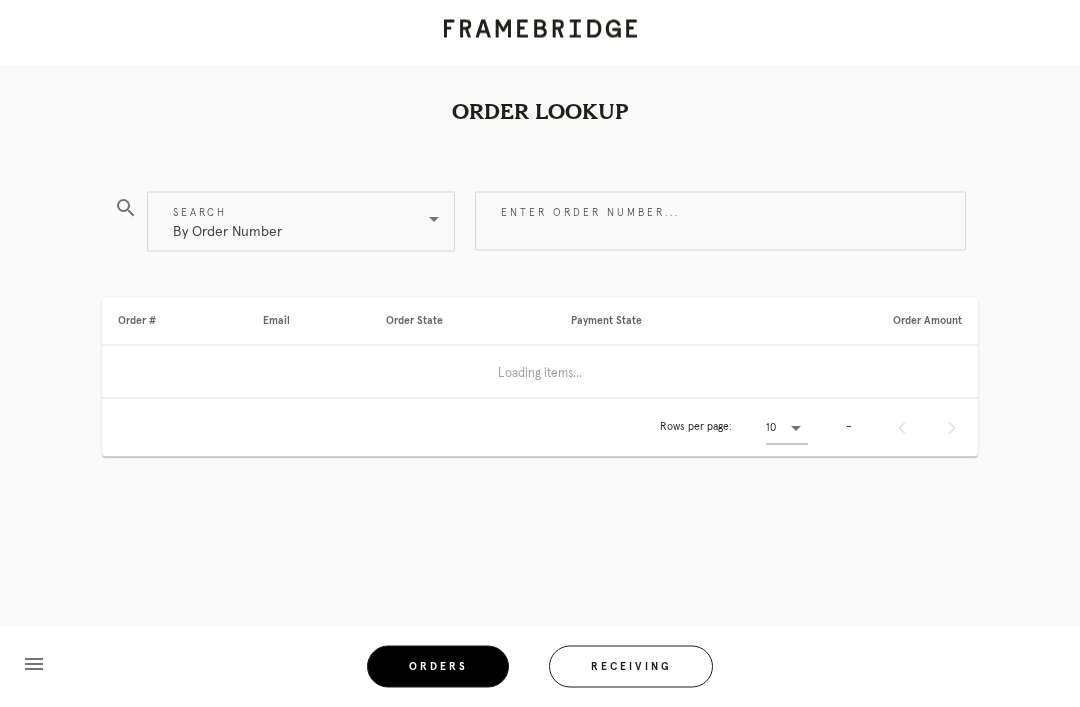 scroll, scrollTop: 0, scrollLeft: 0, axis: both 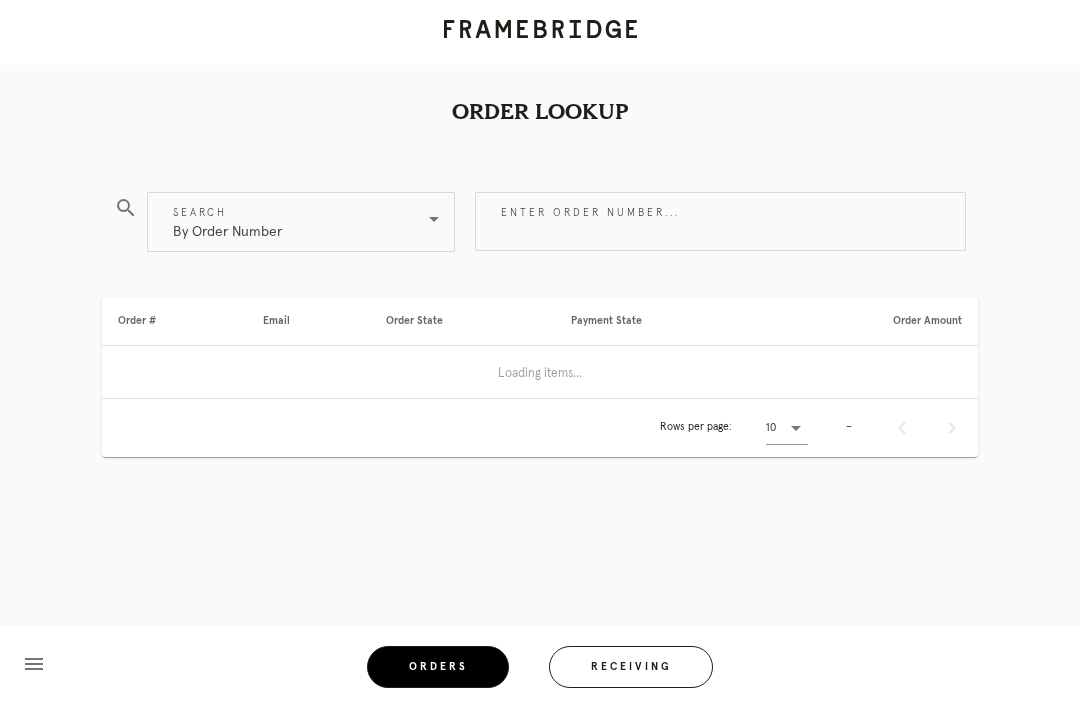 click on "Receiving" at bounding box center [631, 667] 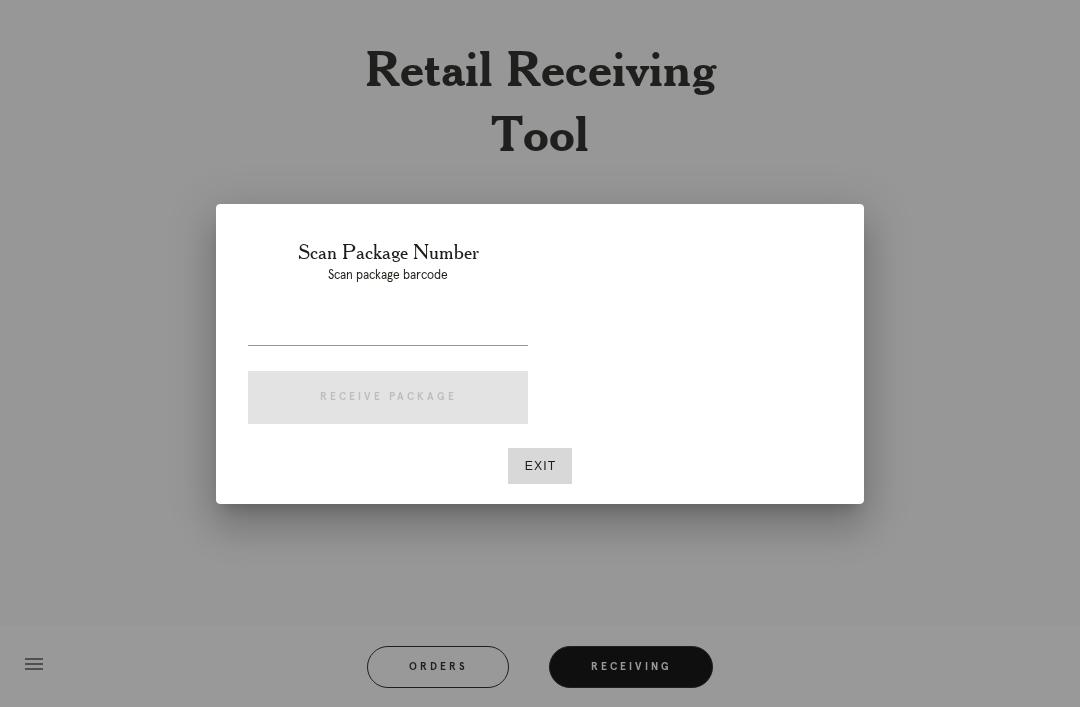 scroll, scrollTop: 64, scrollLeft: 0, axis: vertical 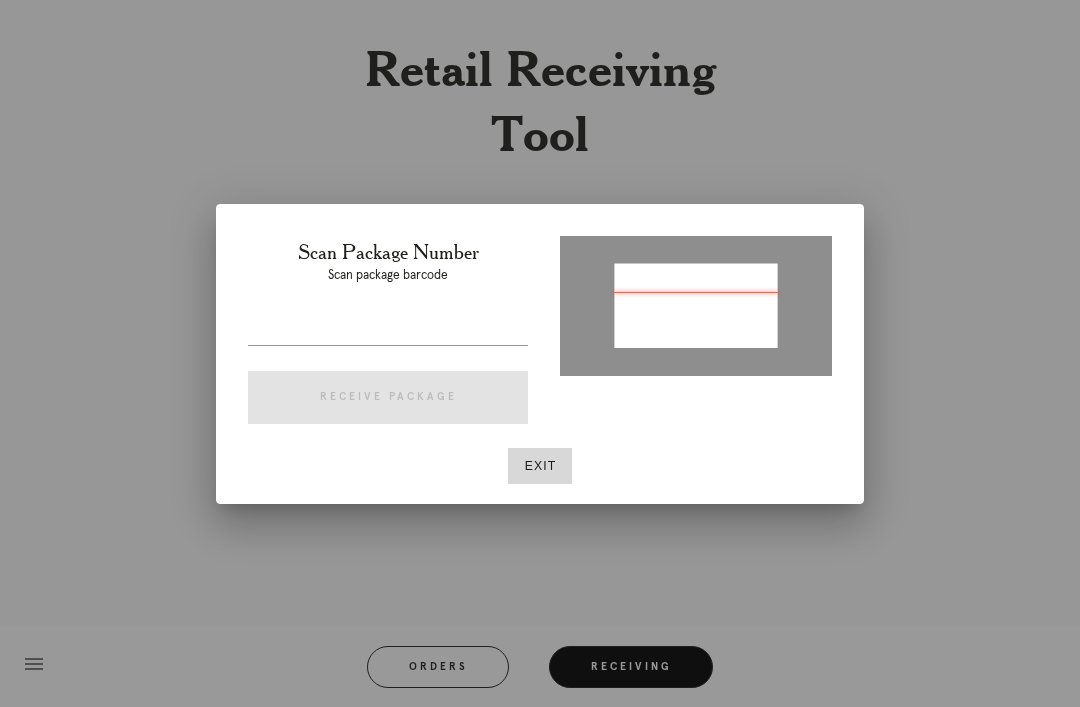 type on "P220550775778801" 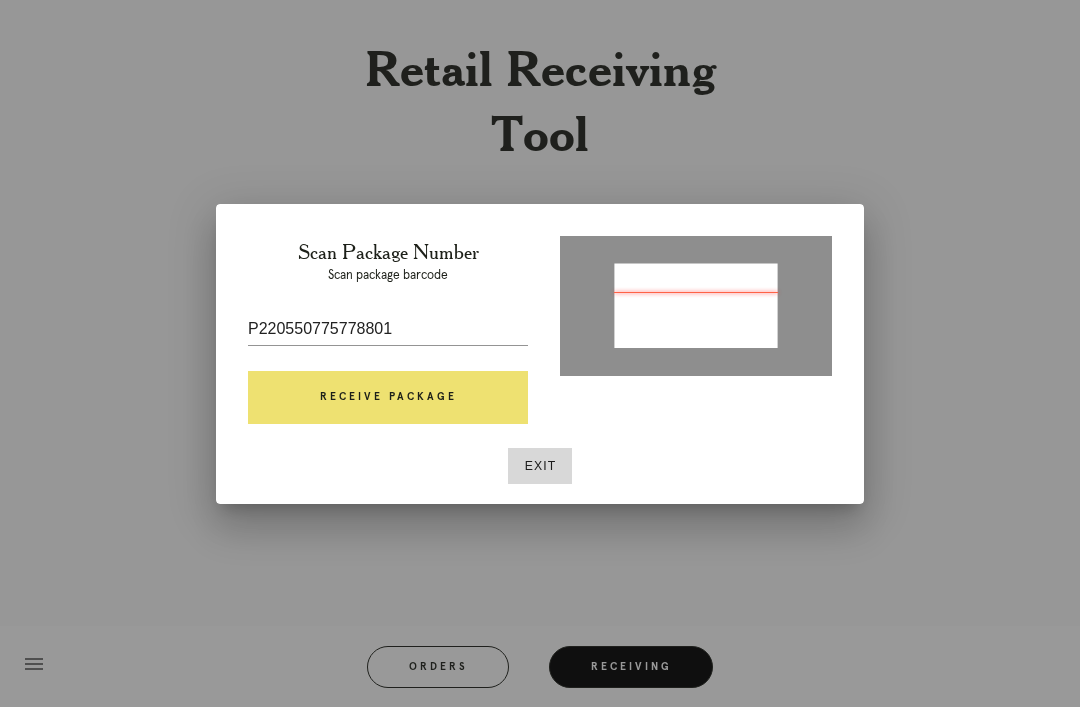 click on "Receive Package" at bounding box center [388, 398] 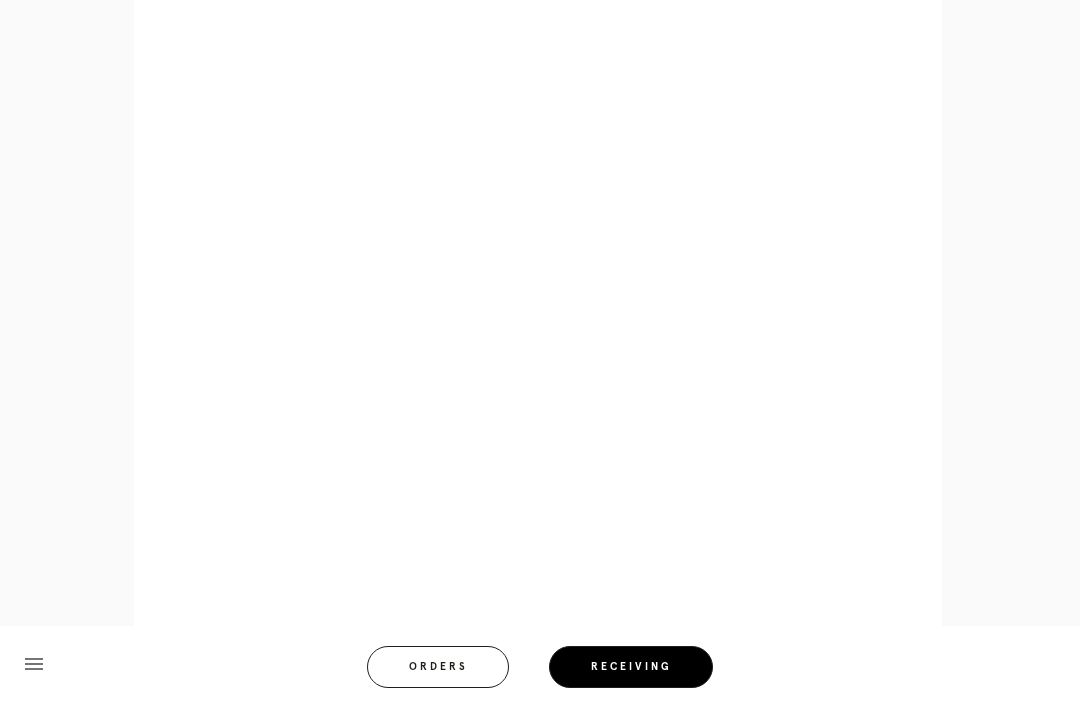scroll, scrollTop: 766, scrollLeft: 0, axis: vertical 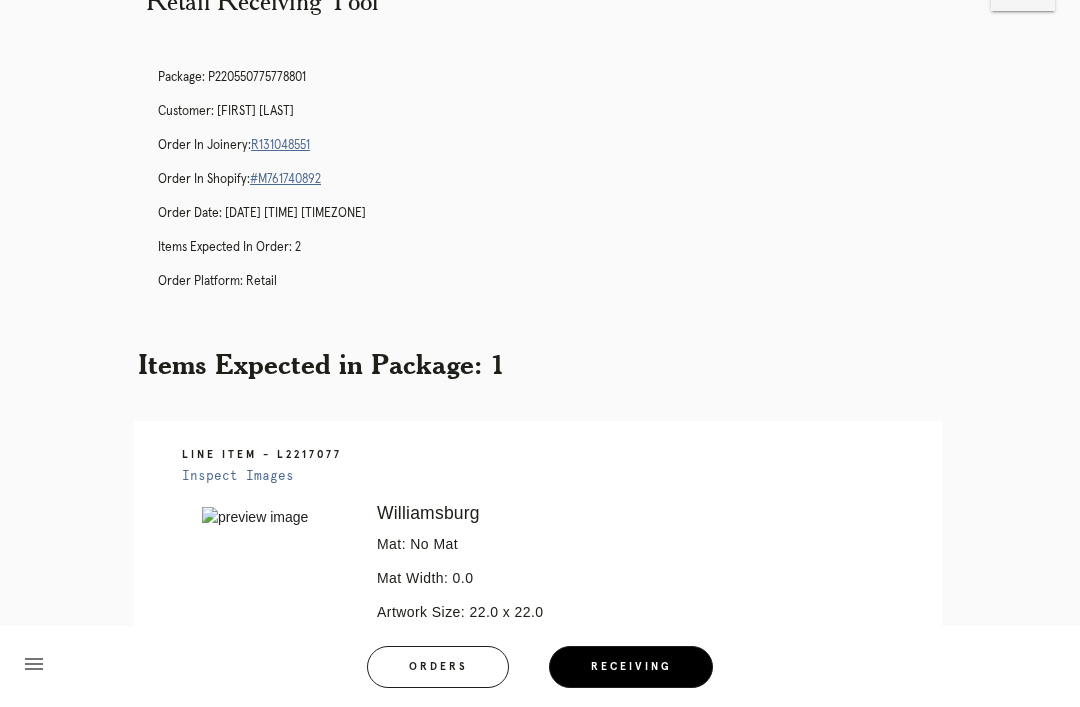 click on "Orders" at bounding box center [438, 667] 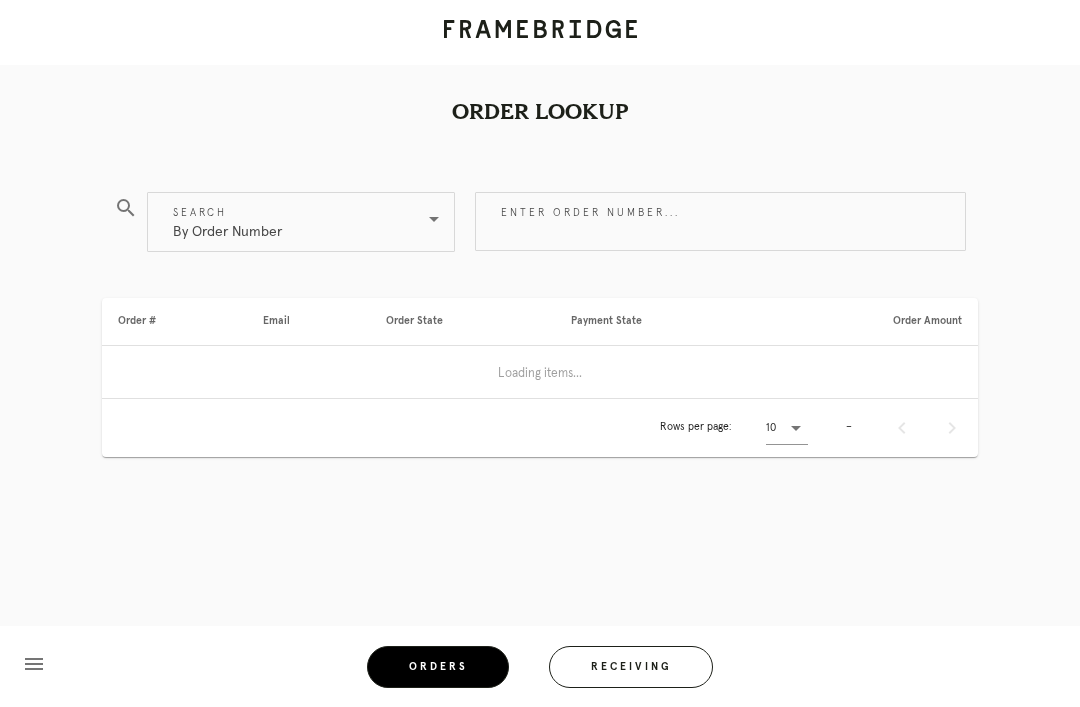 click on "Receiving" at bounding box center (631, 667) 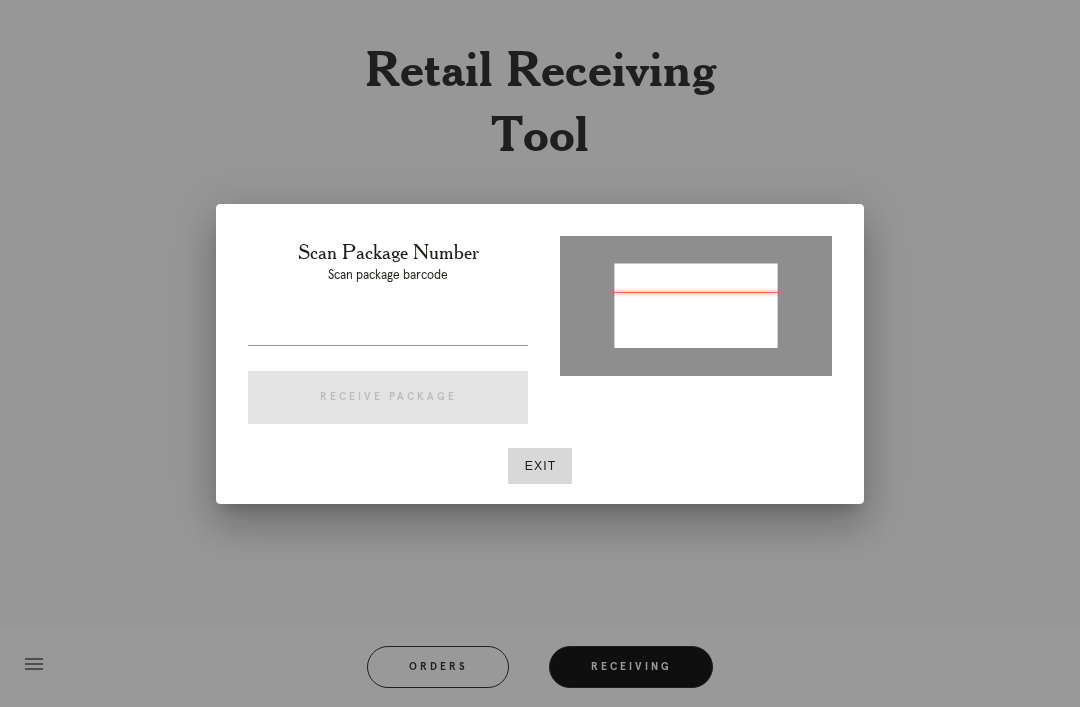 type on "P330406788874826" 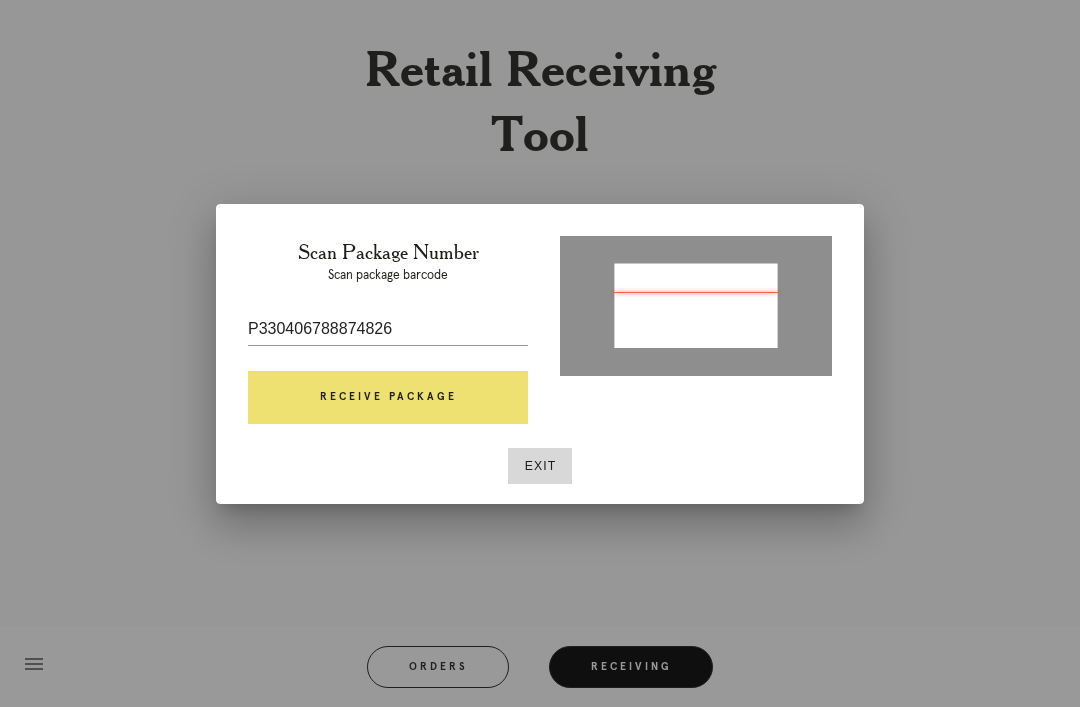 click on "Receive Package" at bounding box center [388, 398] 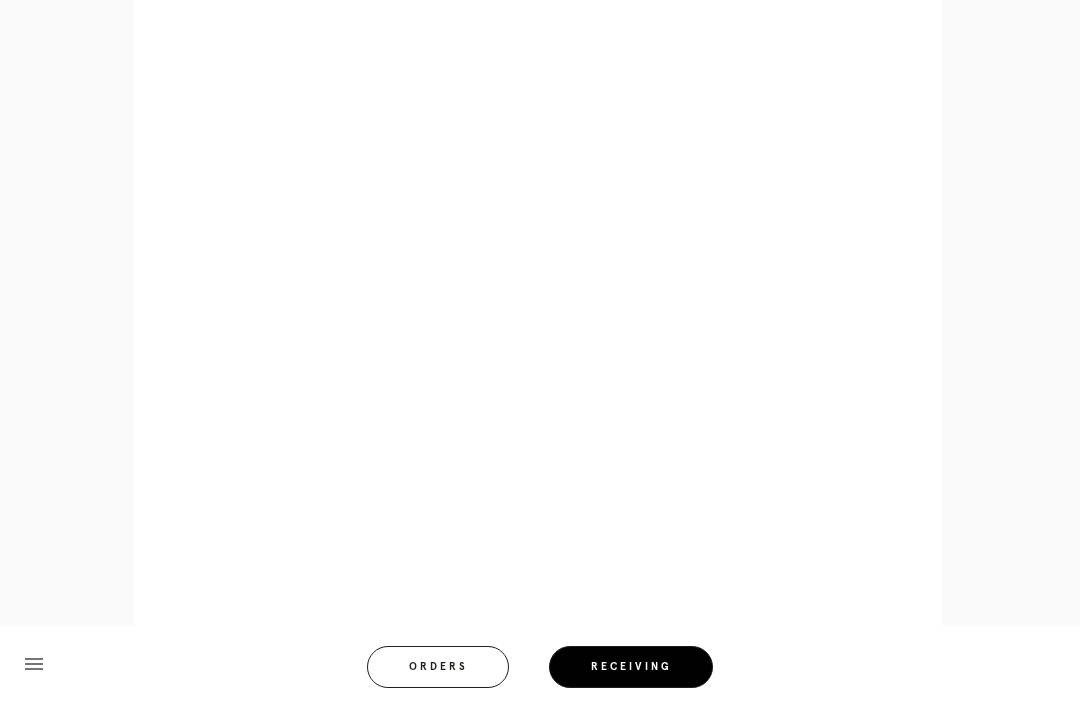 scroll, scrollTop: 901, scrollLeft: 0, axis: vertical 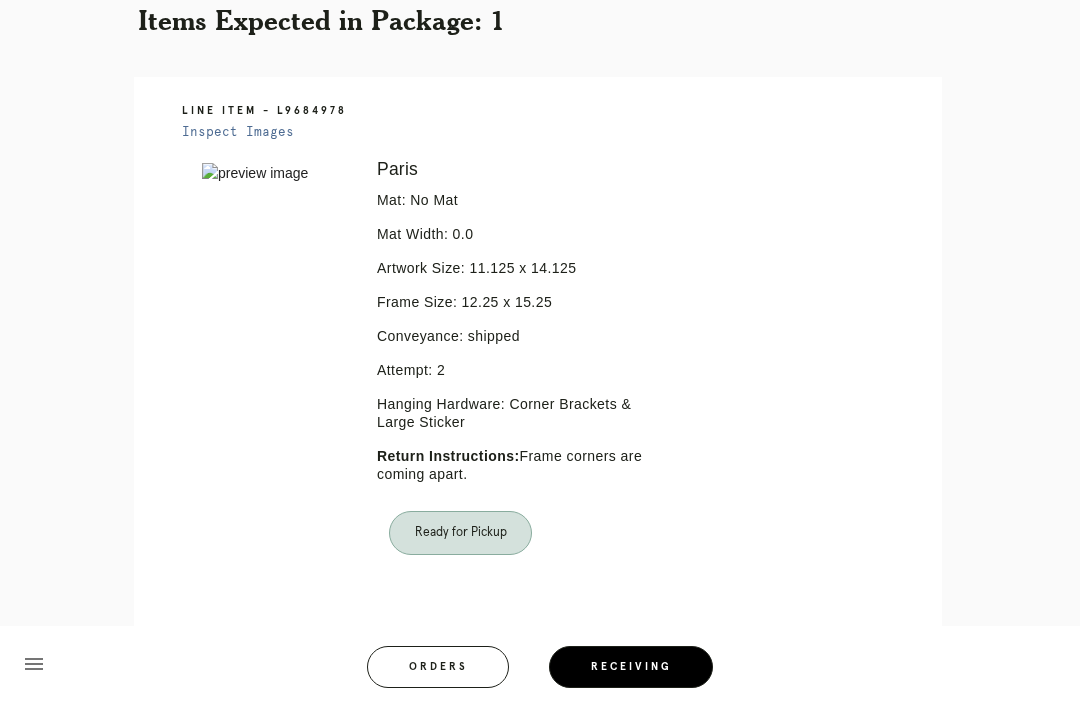 click on "Orders" at bounding box center [438, 667] 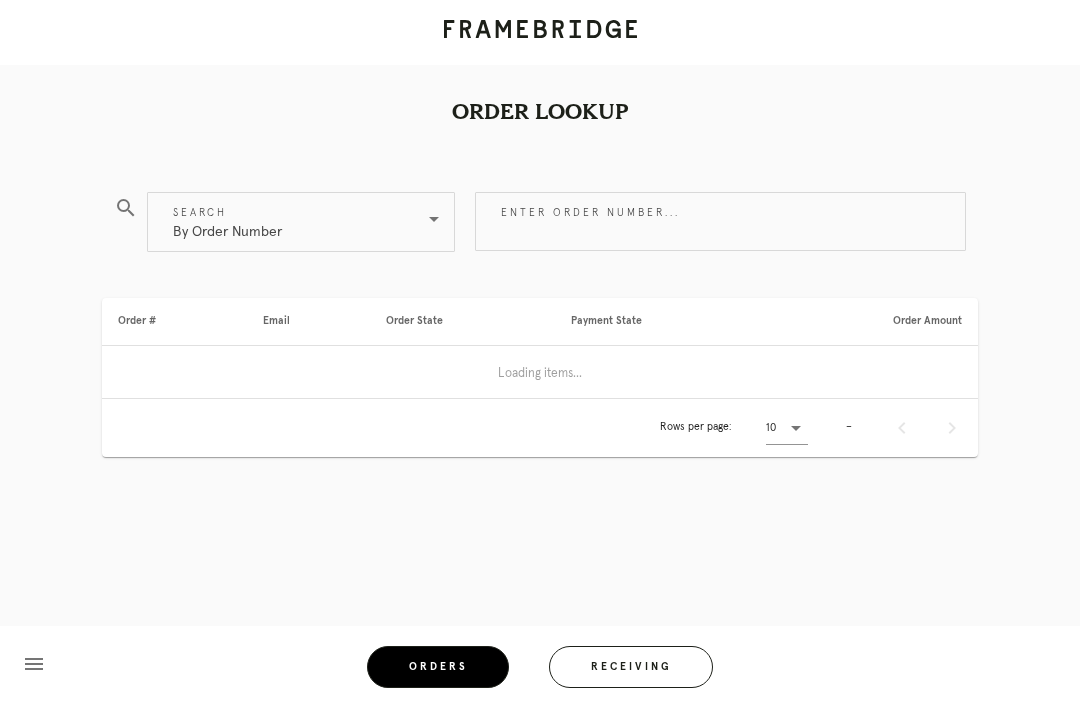 click on "Receiving" at bounding box center (631, 667) 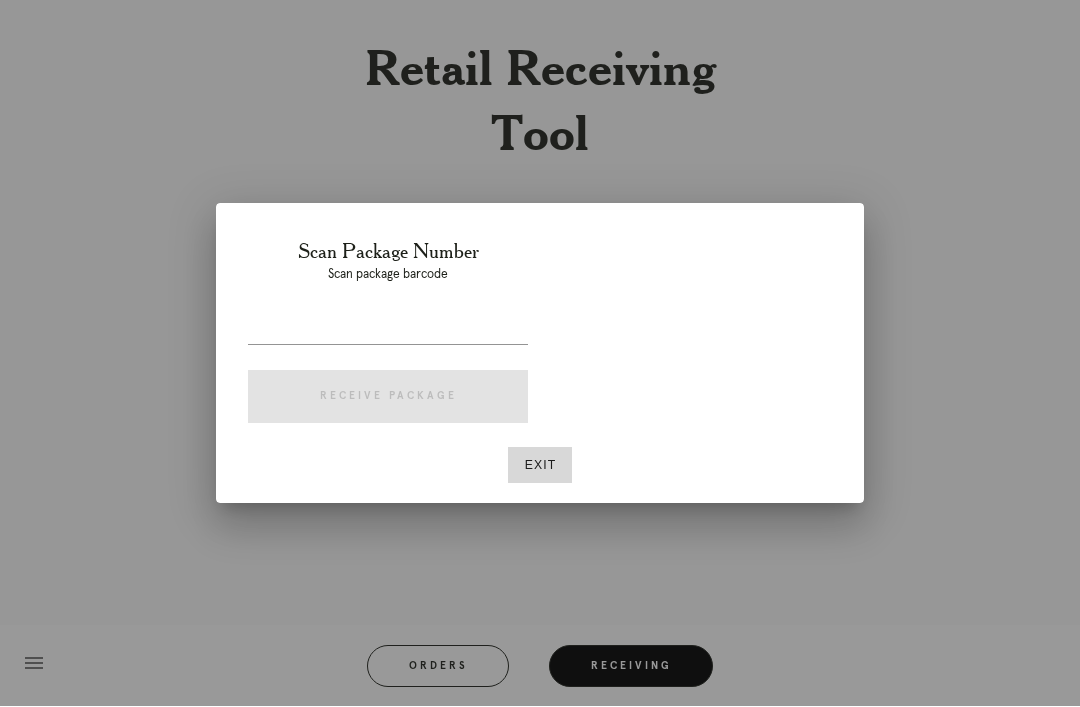 scroll, scrollTop: 64, scrollLeft: 0, axis: vertical 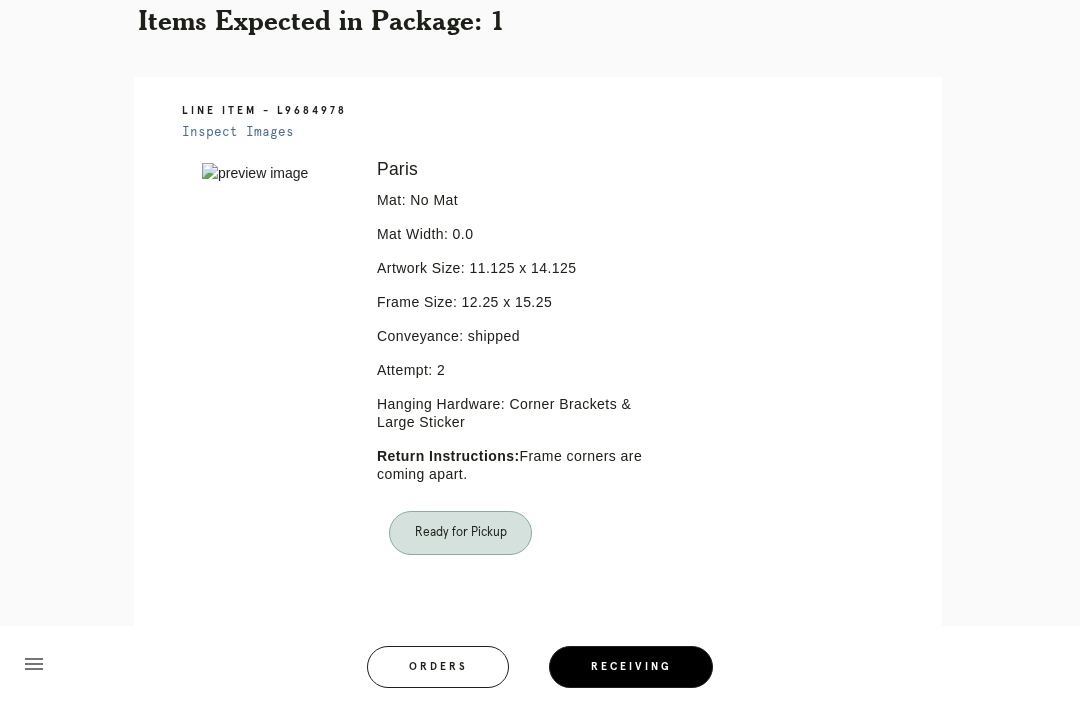 click on "Orders" at bounding box center (438, 667) 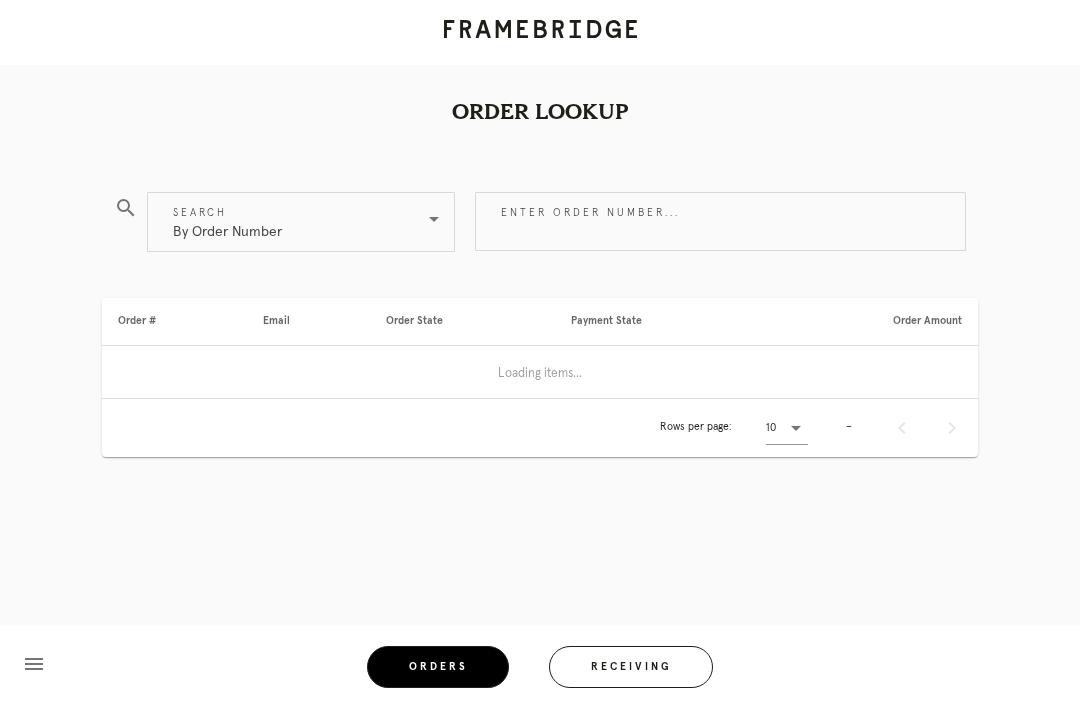 scroll, scrollTop: 0, scrollLeft: 0, axis: both 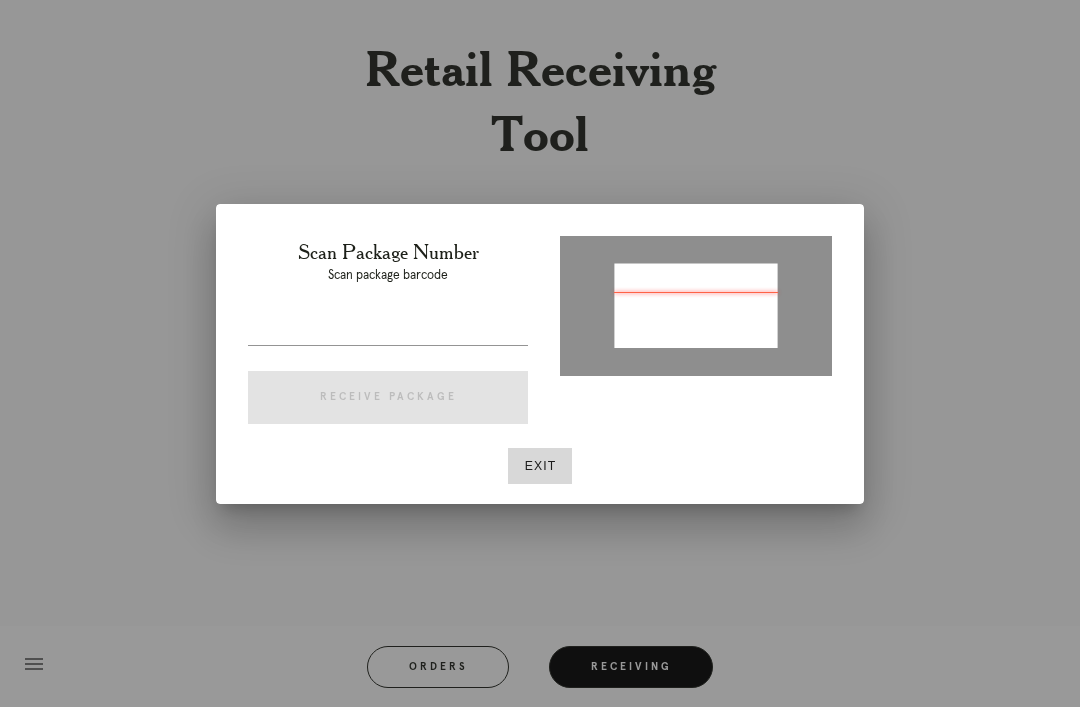 type on "P892383950773960" 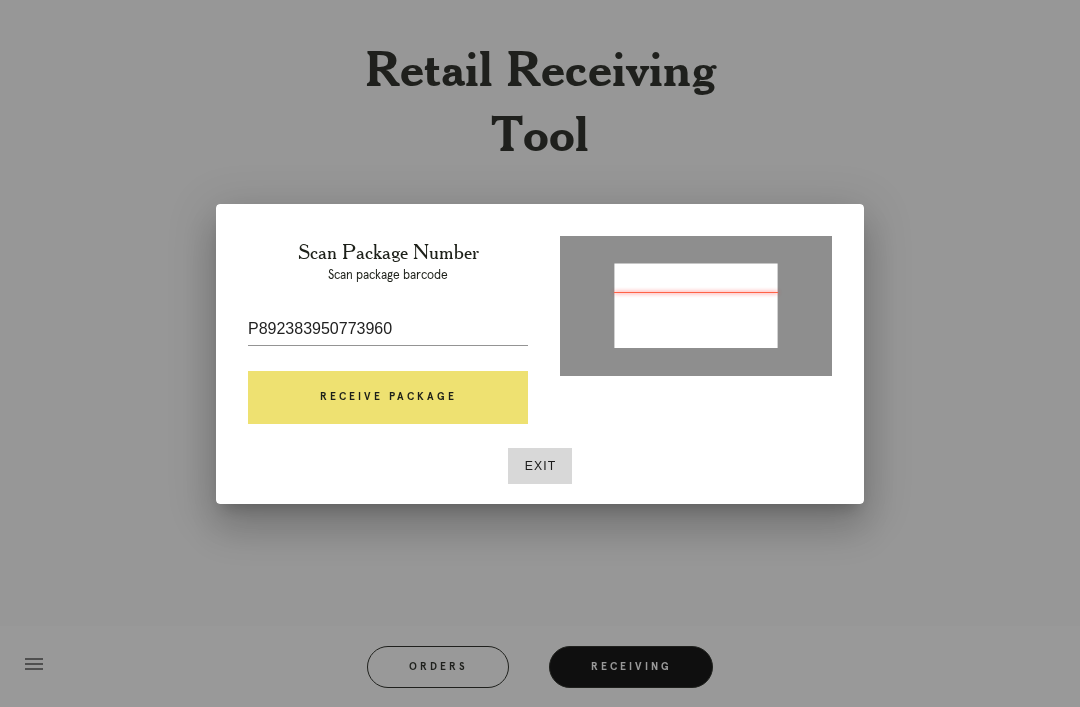 click on "Receive Package" at bounding box center [388, 398] 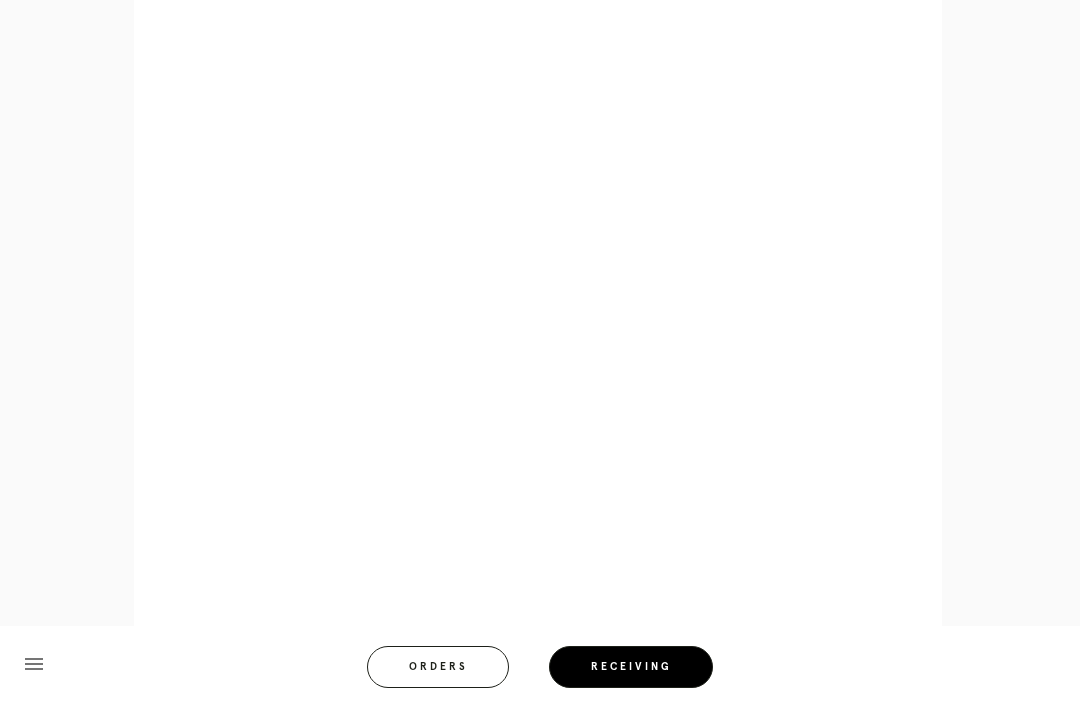 scroll, scrollTop: 804, scrollLeft: 0, axis: vertical 